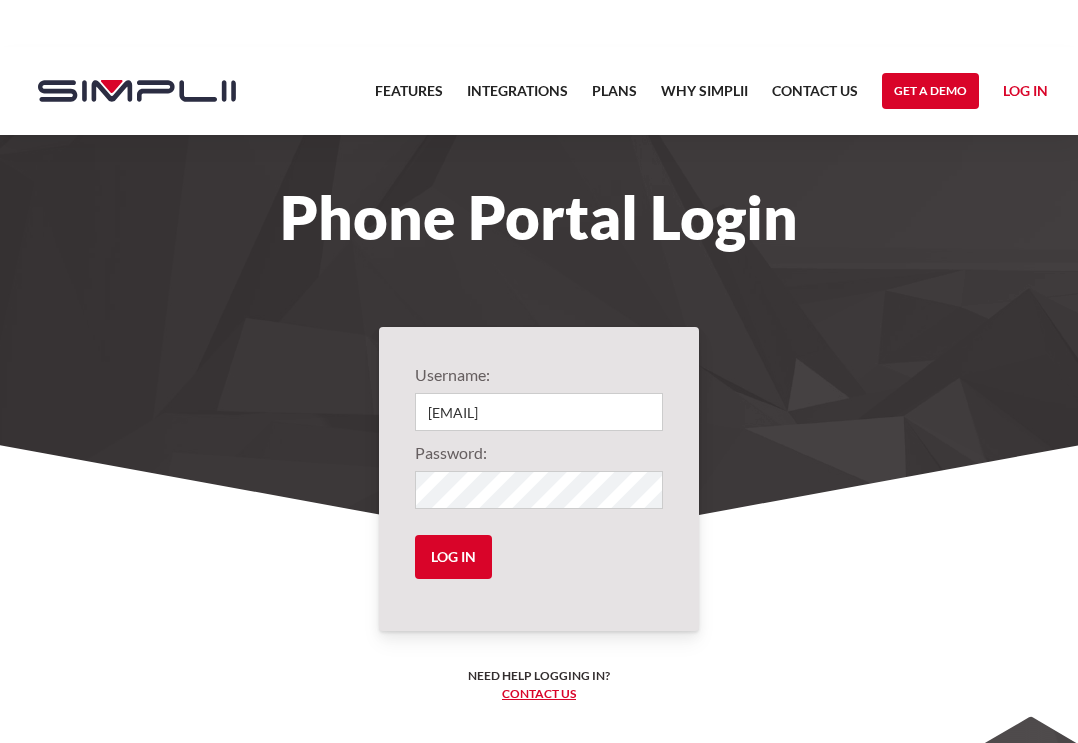 scroll, scrollTop: 0, scrollLeft: 0, axis: both 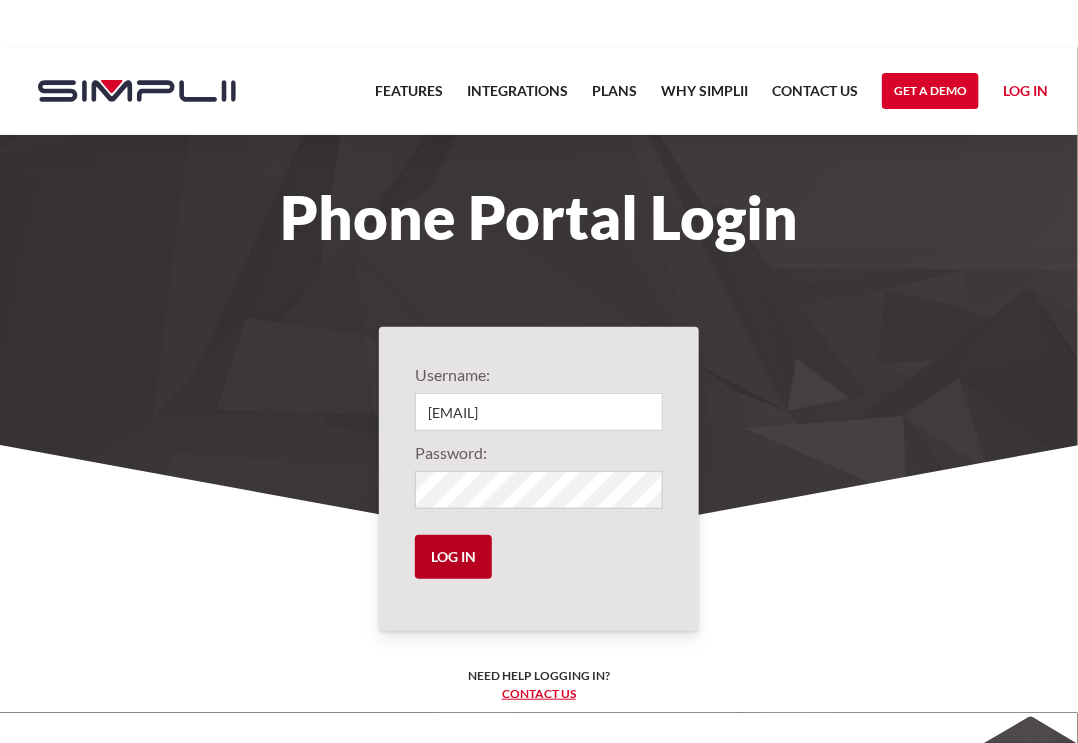 click on "Log in" at bounding box center [453, 557] 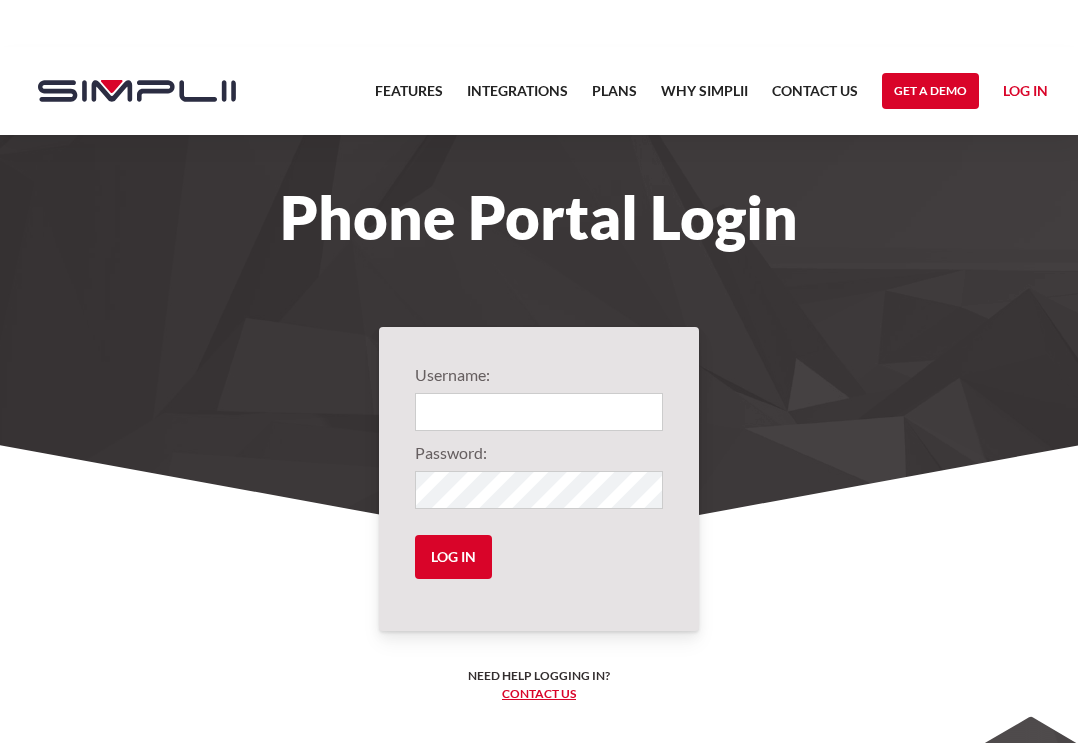 scroll, scrollTop: 0, scrollLeft: 0, axis: both 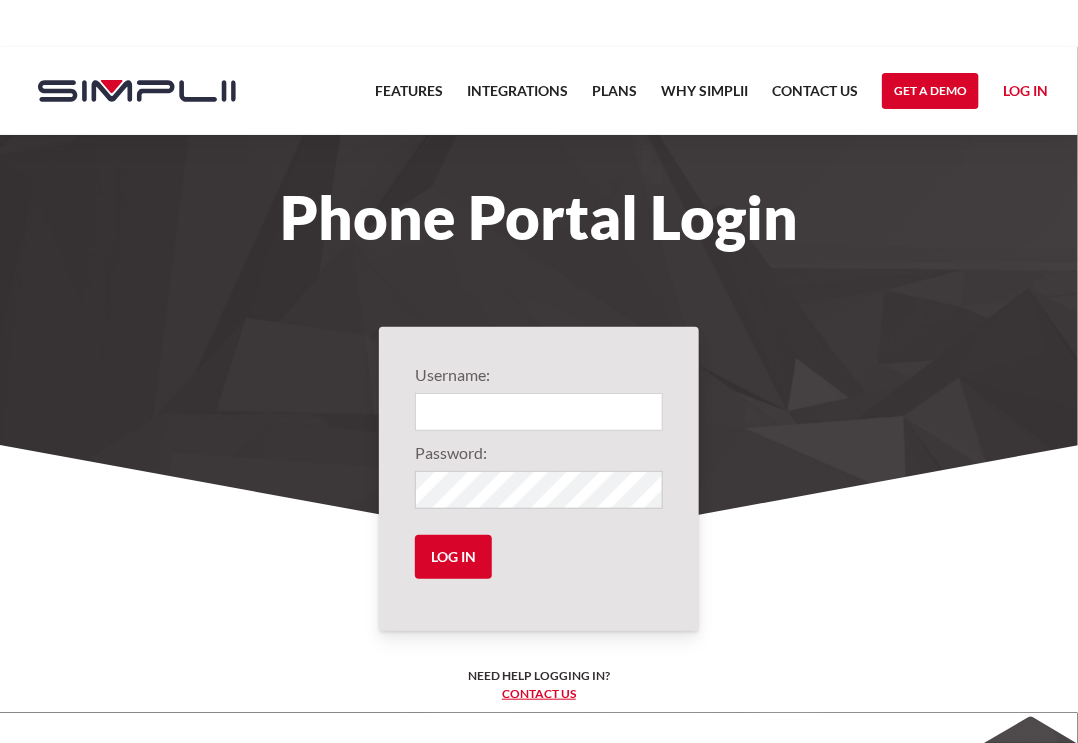 type on "[EMAIL]" 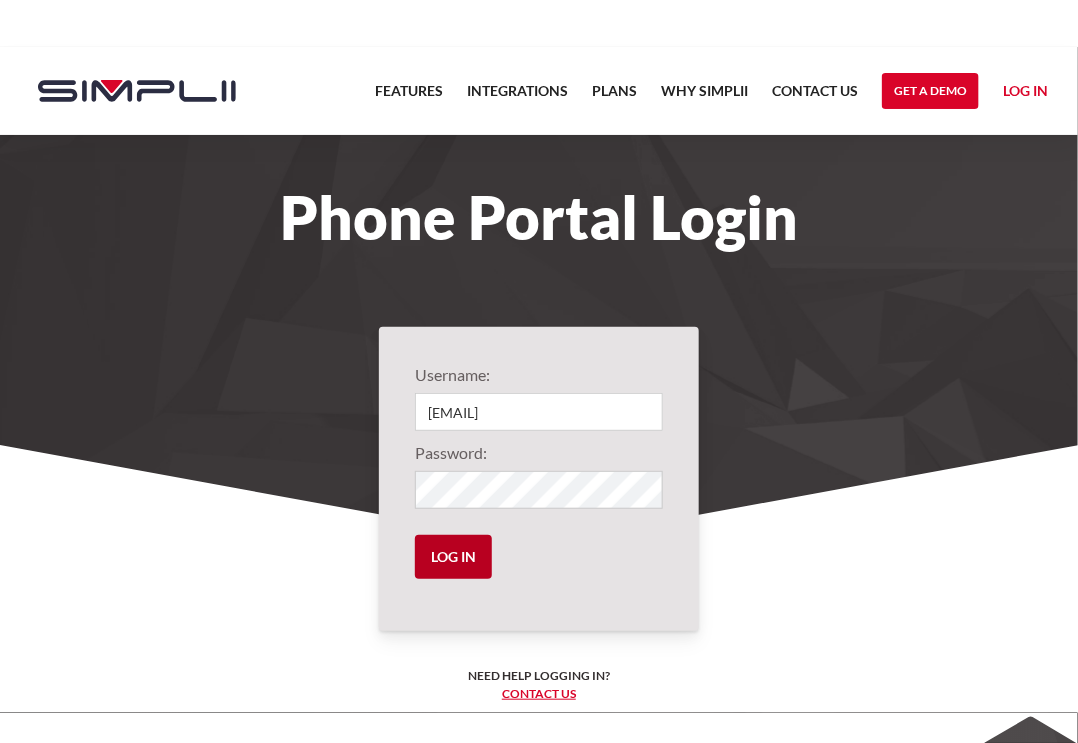 click on "Log in" at bounding box center [453, 557] 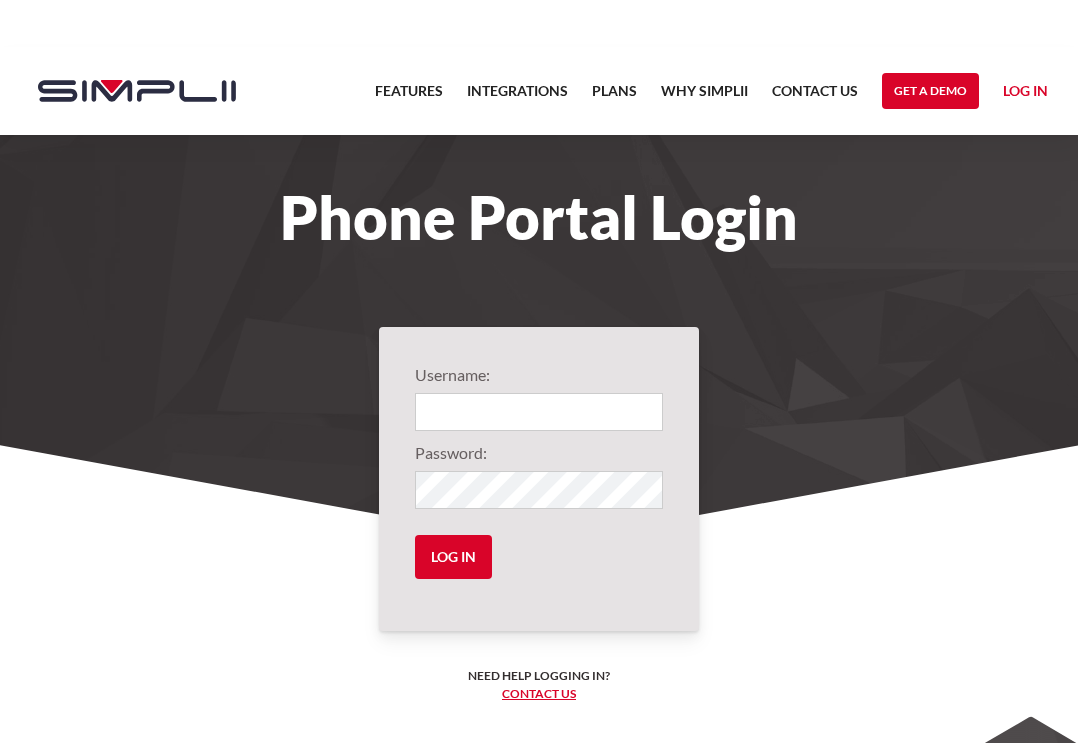 scroll, scrollTop: 0, scrollLeft: 0, axis: both 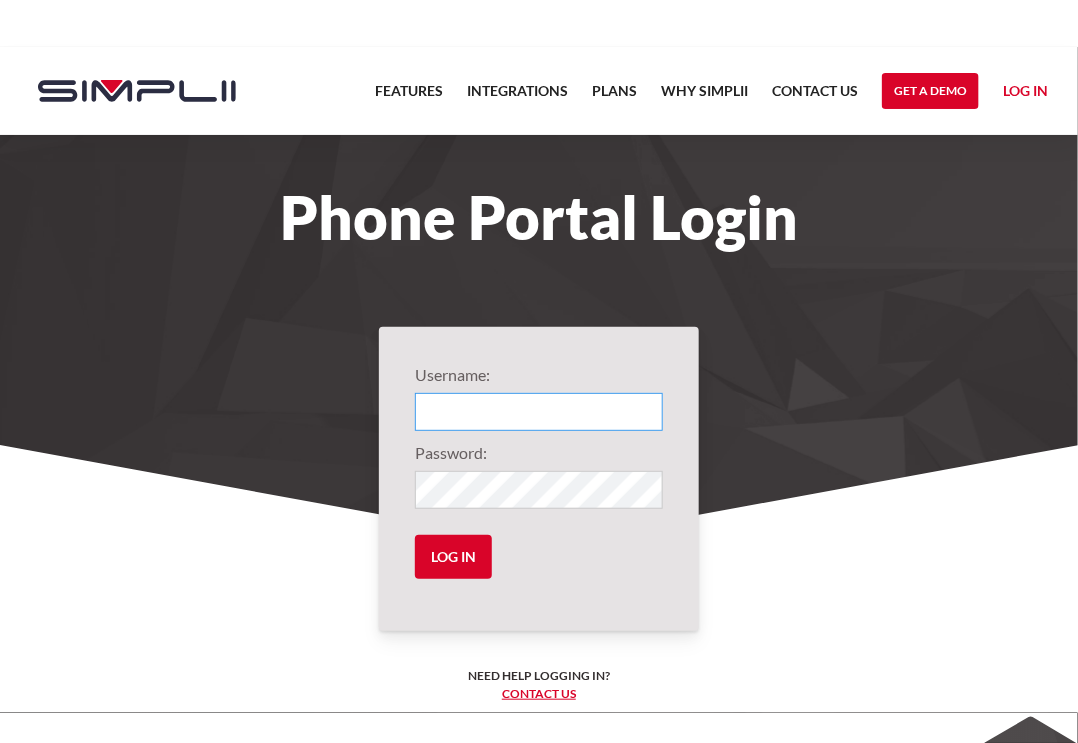 type on "[EMAIL]" 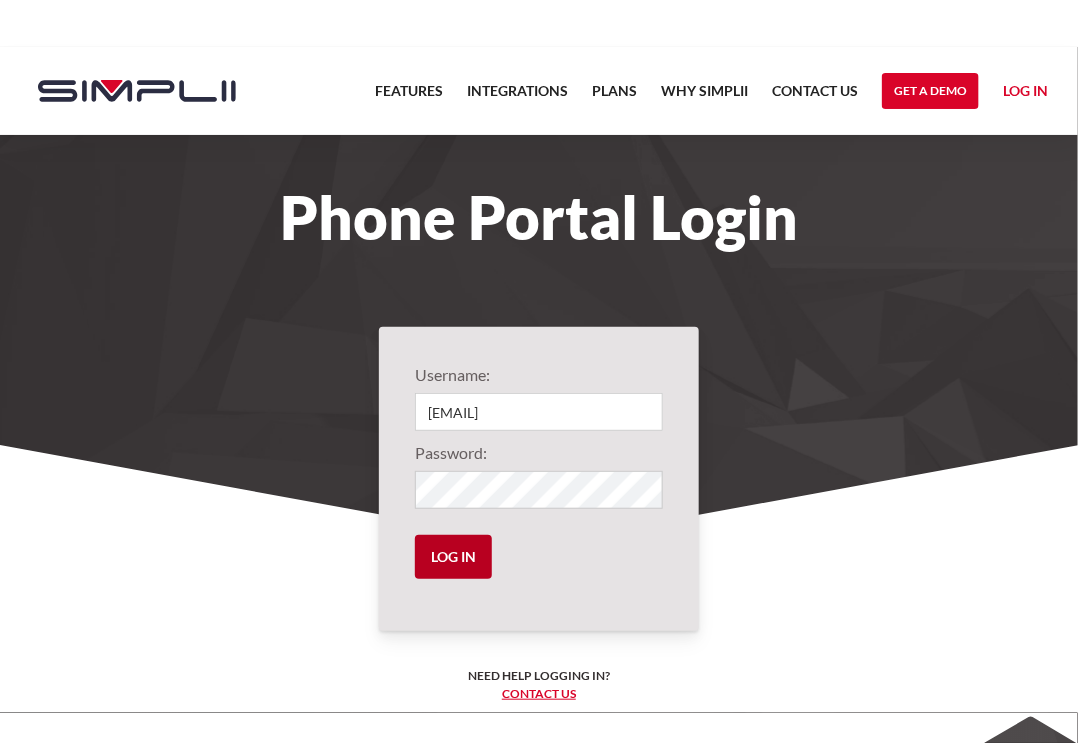 click on "Log in" at bounding box center (453, 557) 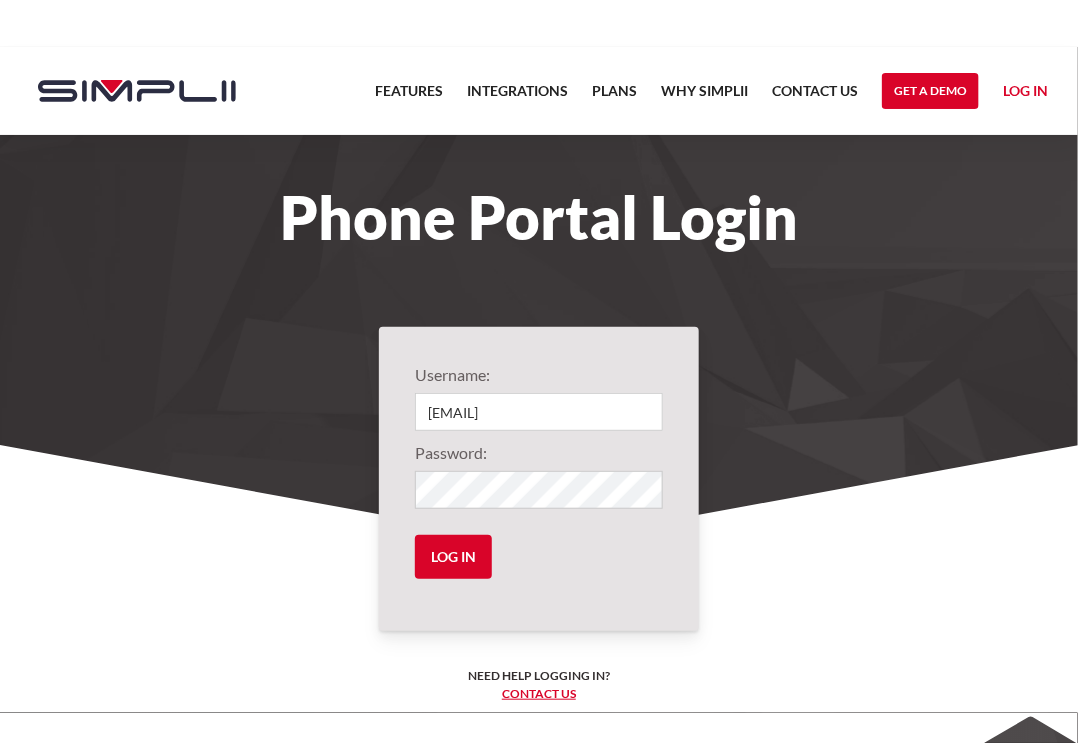 click on "Username: 1010@SWILLC Password: Log in" at bounding box center [539, 479] 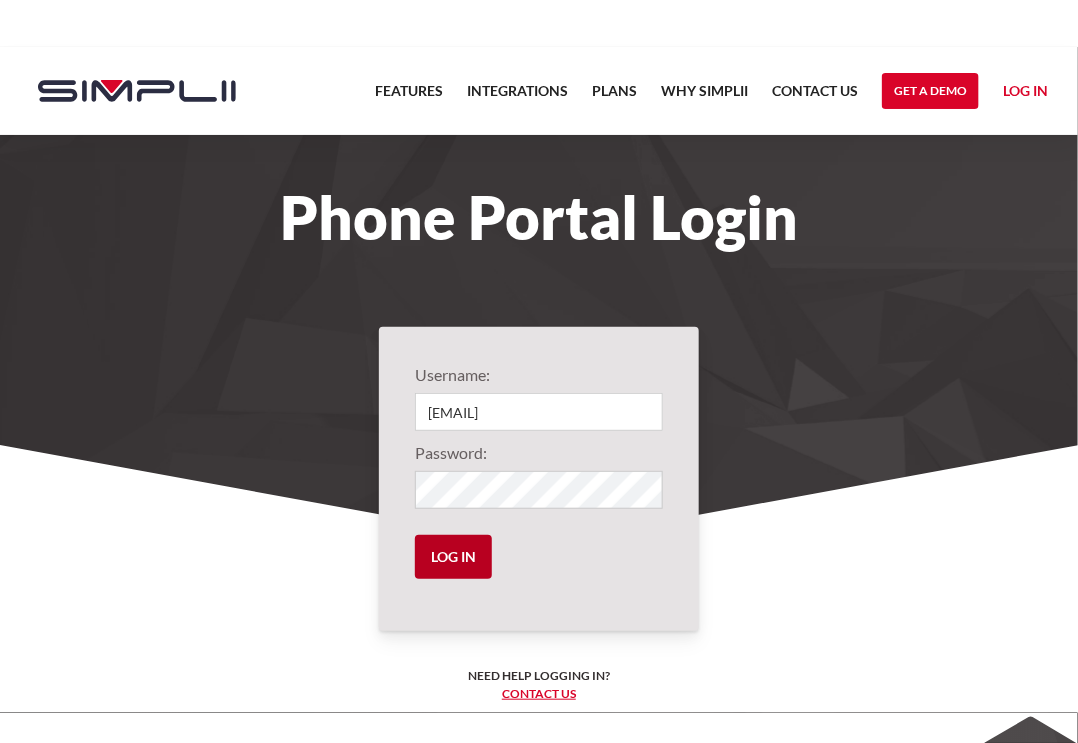click on "Log in" at bounding box center (453, 557) 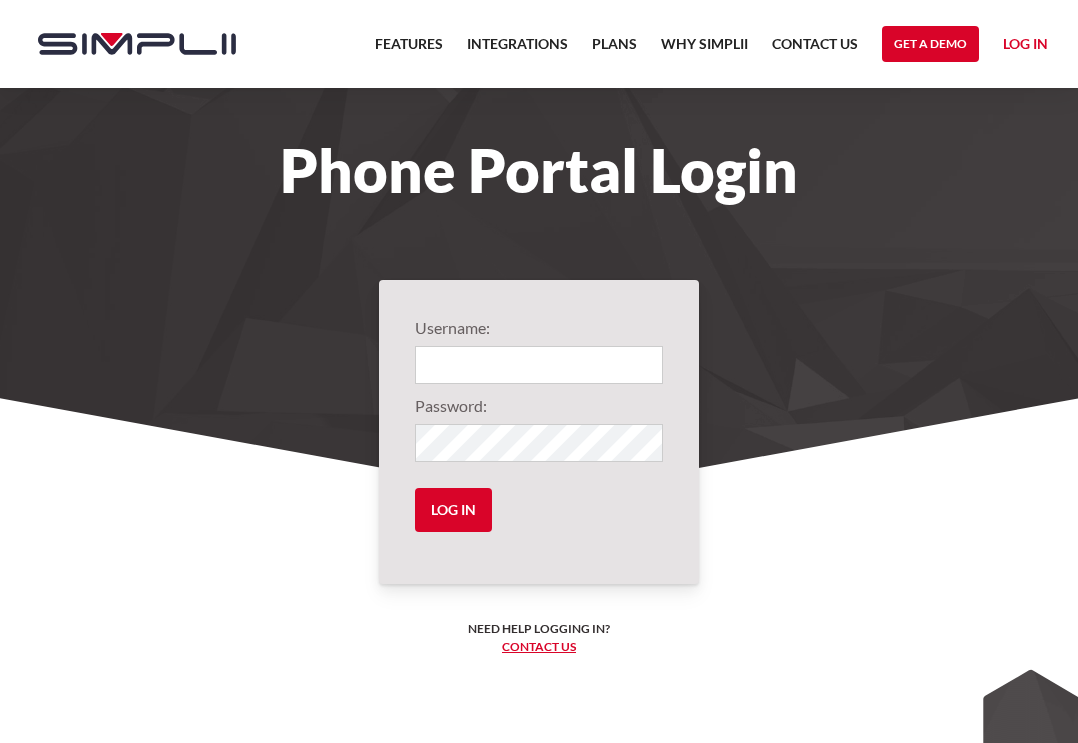 scroll, scrollTop: 0, scrollLeft: 0, axis: both 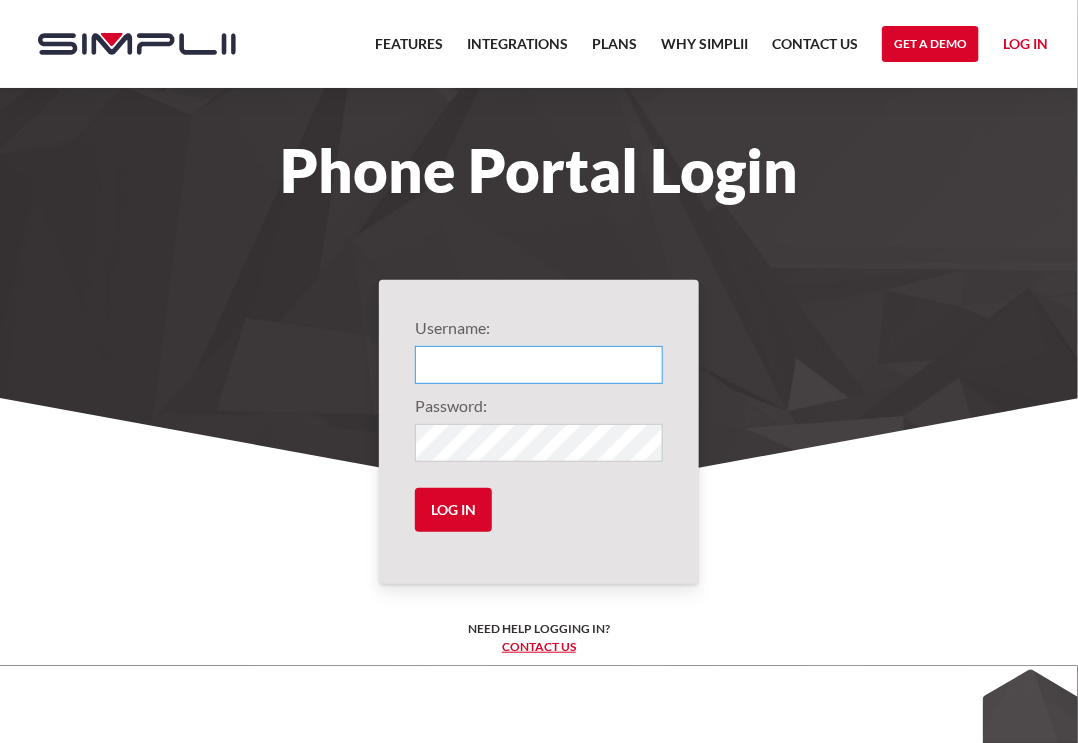 type on "[EMAIL]" 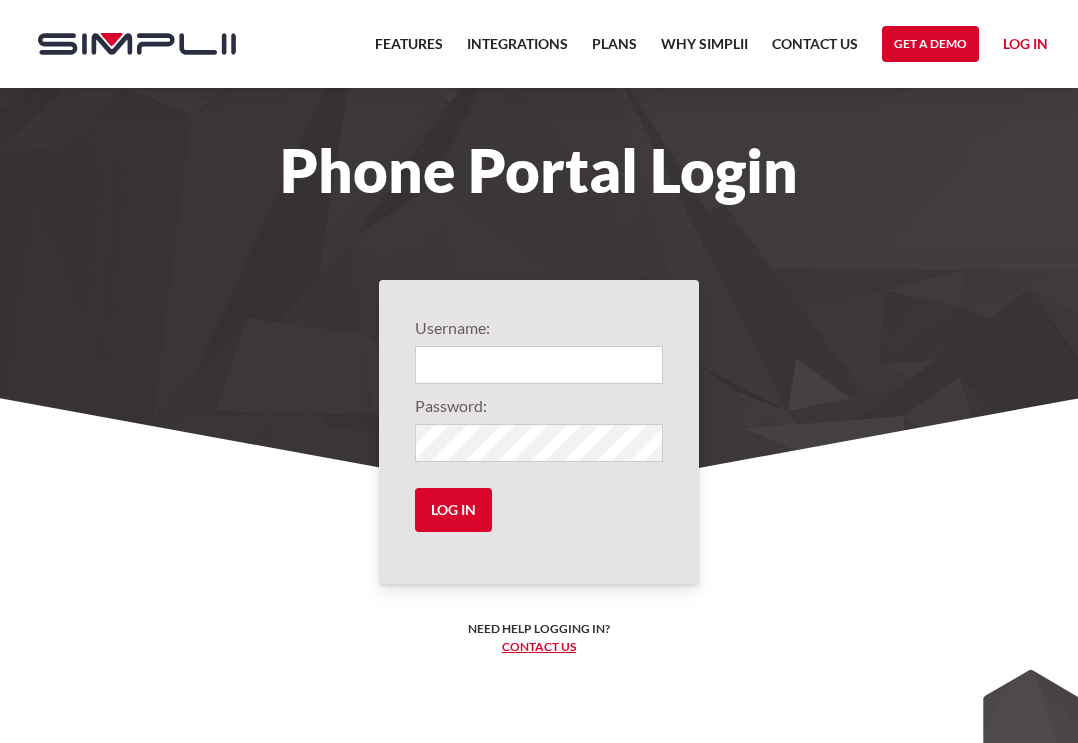 scroll, scrollTop: 0, scrollLeft: 0, axis: both 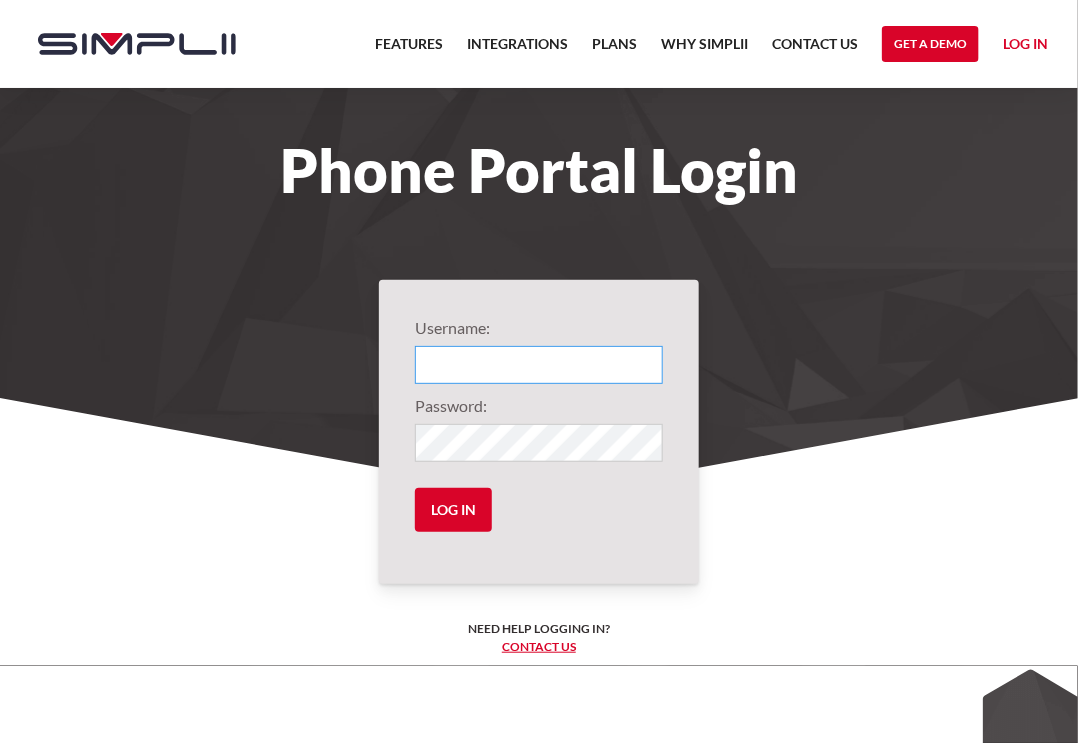 type on "[EMAIL]" 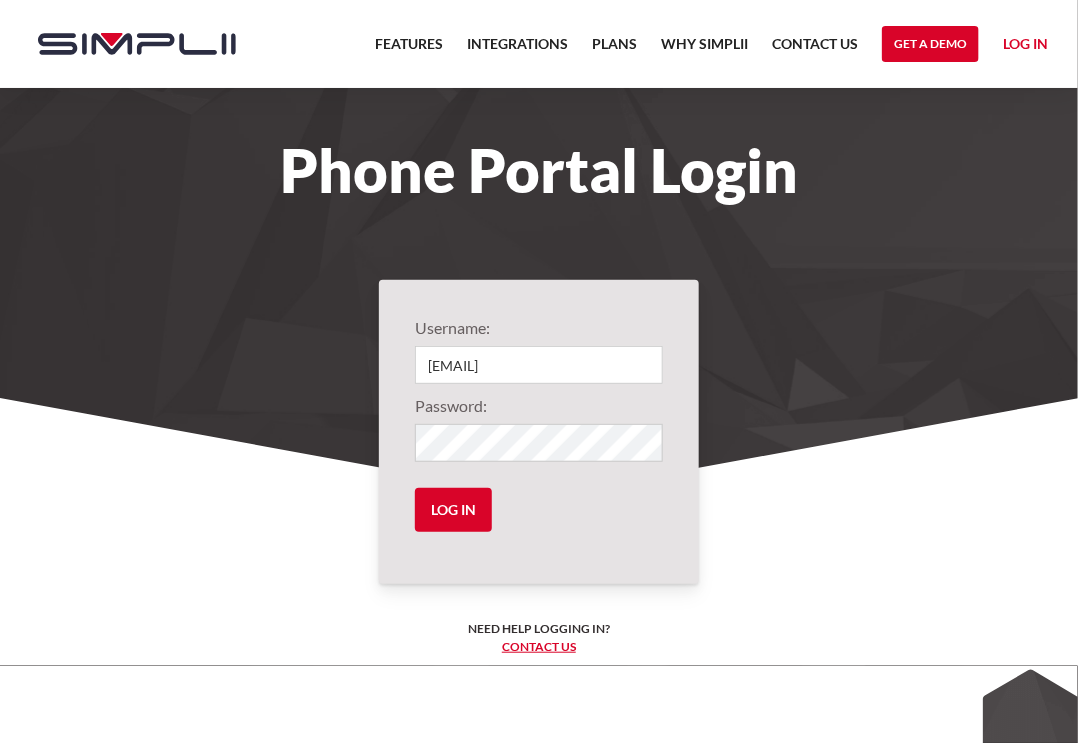 drag, startPoint x: 1015, startPoint y: 278, endPoint x: 1006, endPoint y: 289, distance: 14.21267 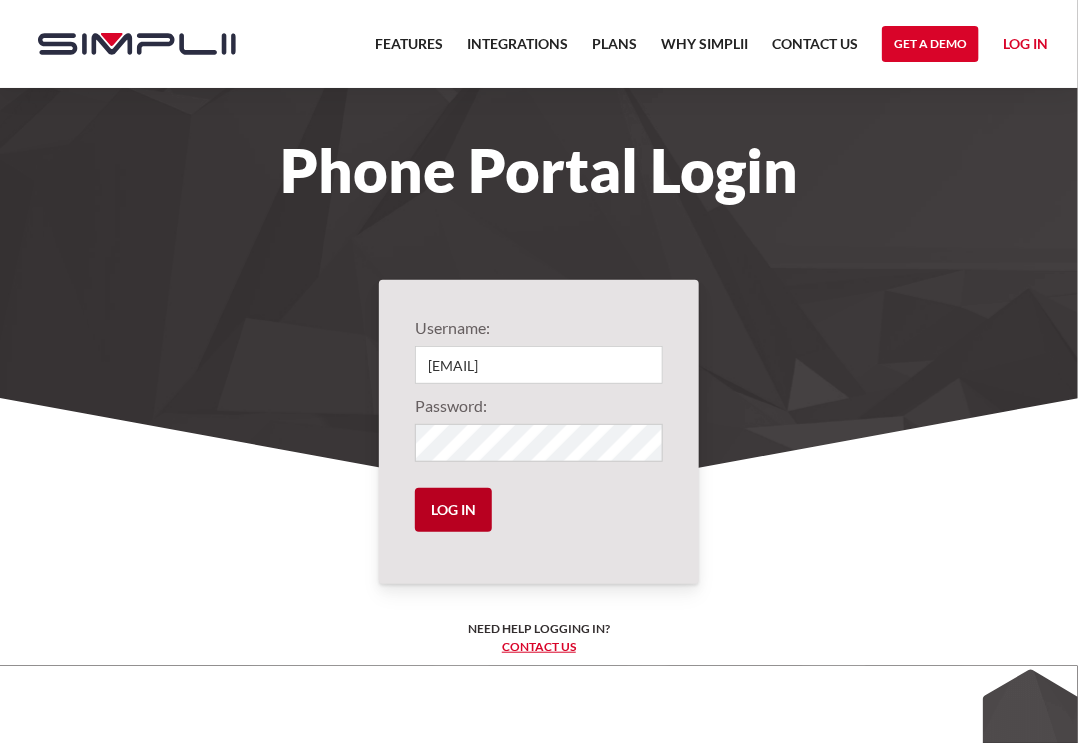 click on "Log in" at bounding box center (453, 510) 